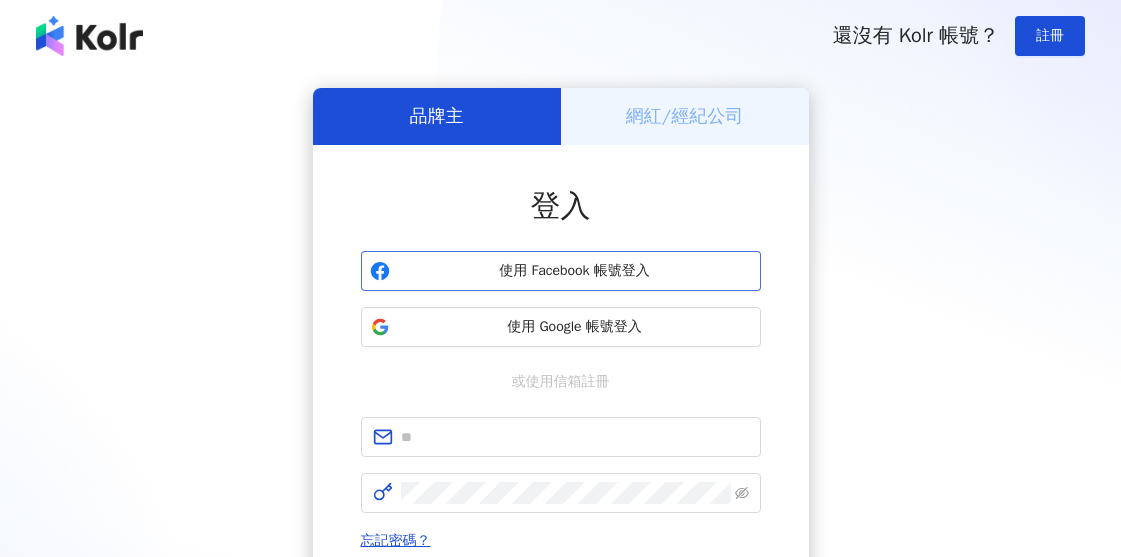 scroll, scrollTop: 0, scrollLeft: 0, axis: both 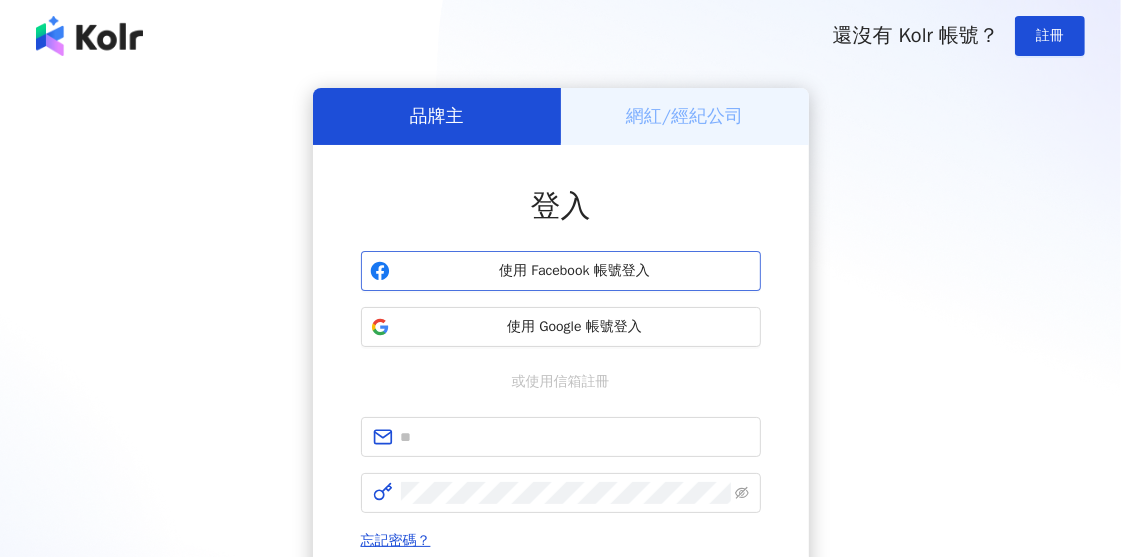 click on "使用 Facebook 帳號登入" at bounding box center [575, 271] 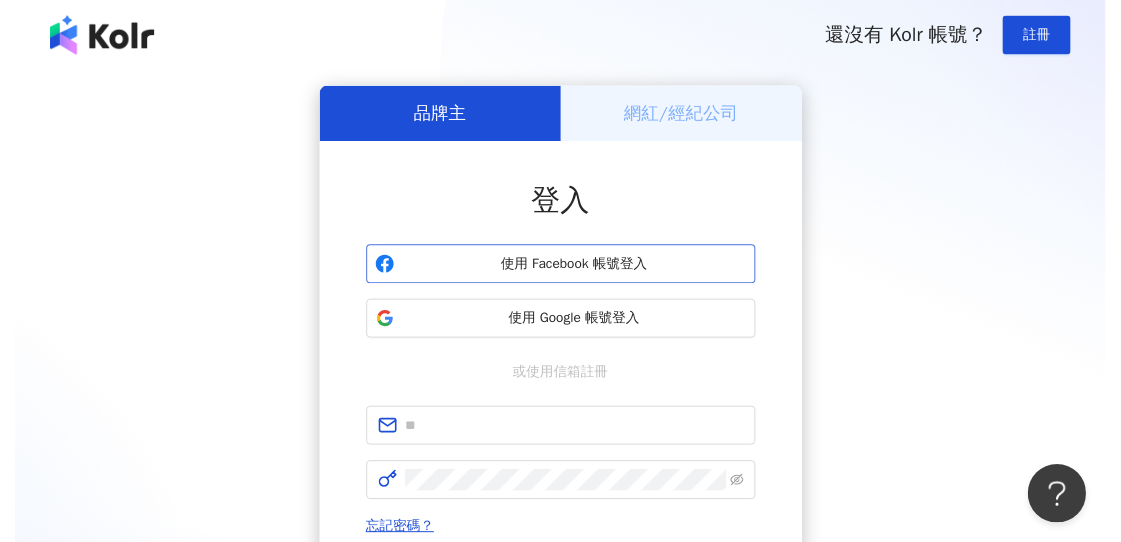 scroll, scrollTop: 0, scrollLeft: 0, axis: both 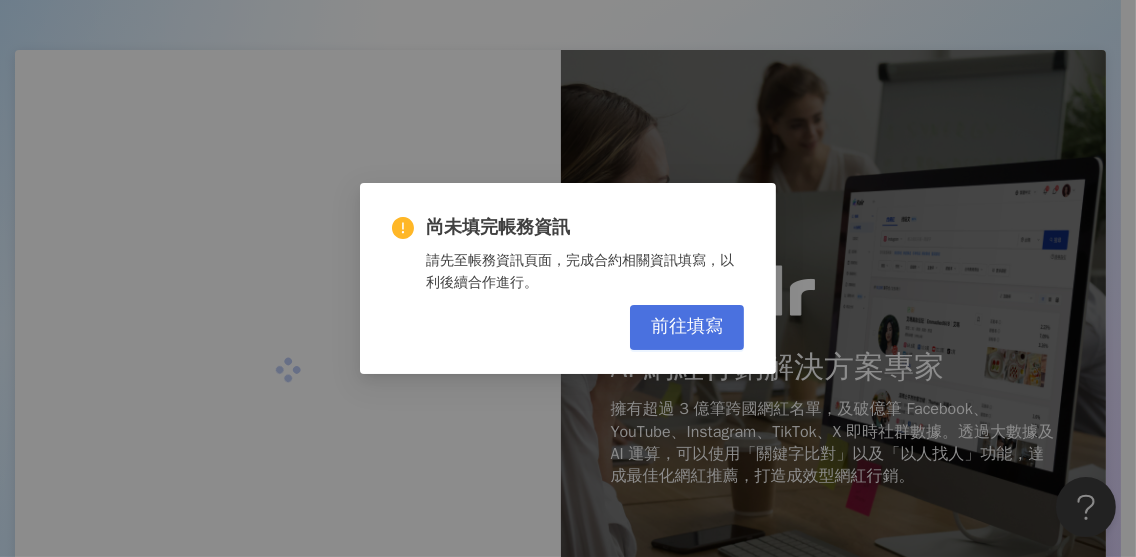 click on "前往填寫" at bounding box center [687, 327] 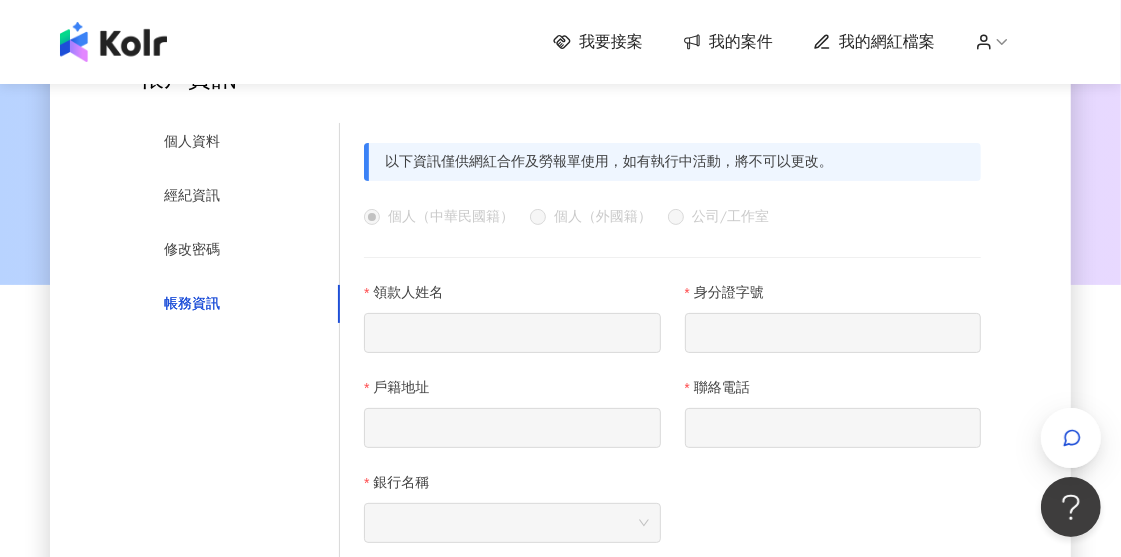 scroll, scrollTop: 204, scrollLeft: 0, axis: vertical 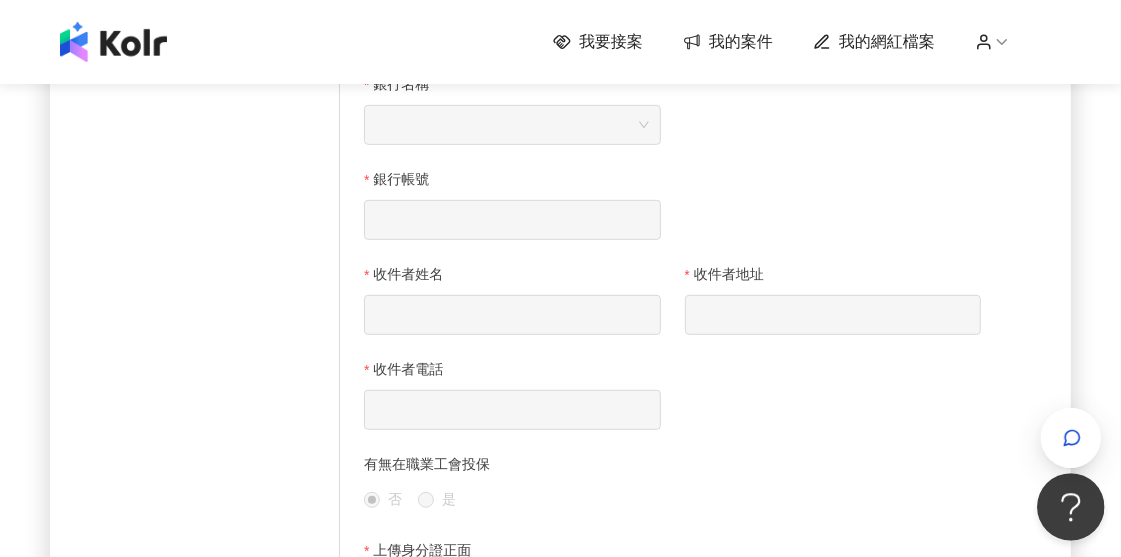 click at bounding box center [1067, 503] 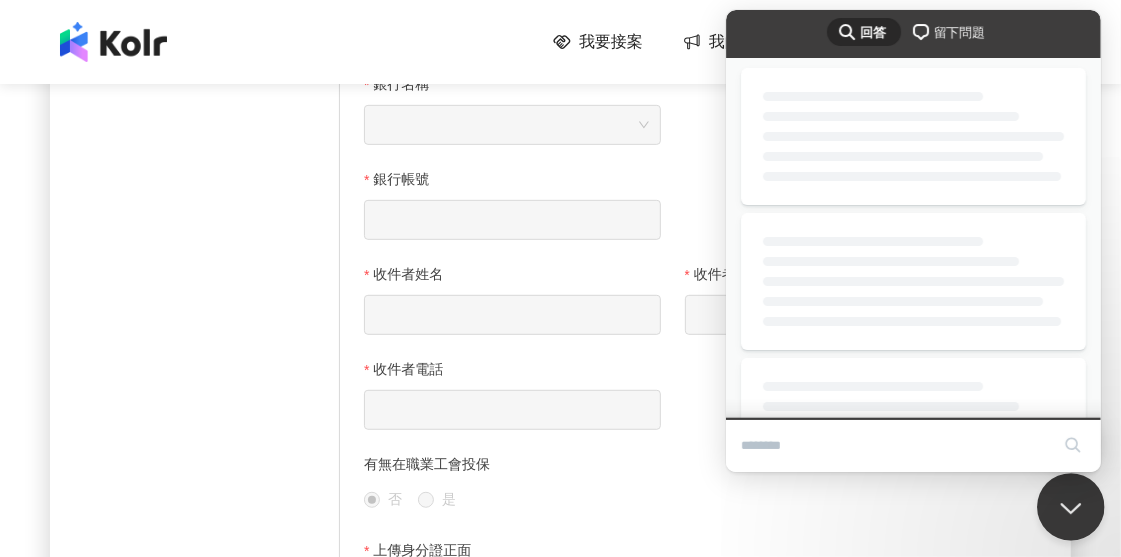 scroll, scrollTop: 0, scrollLeft: 0, axis: both 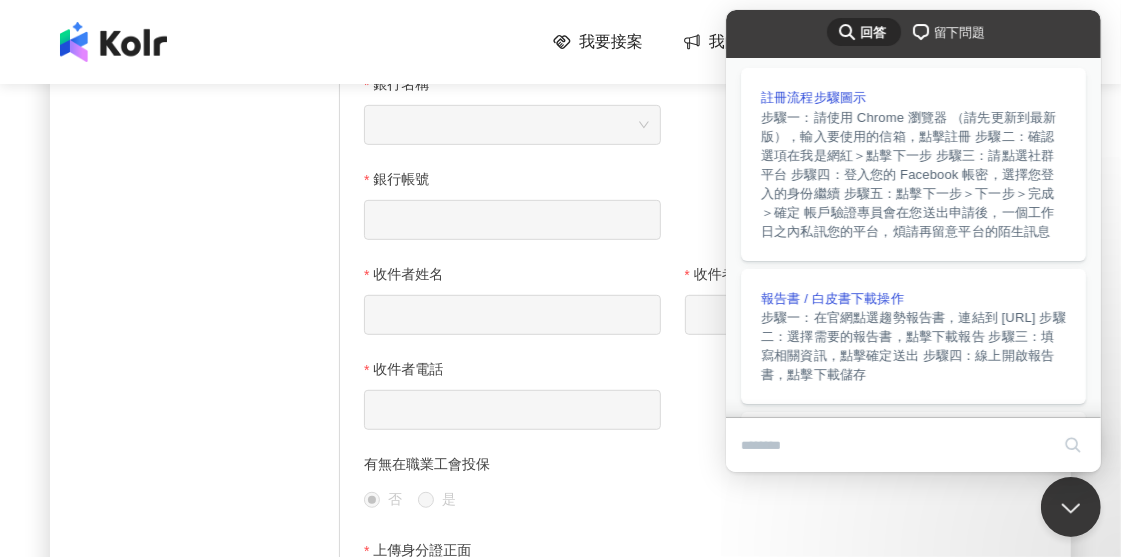 click on "我的帳戶 帳戶資訊 個人資料 經紀資訊 修改密碼 帳務資訊 以下資訊僅供網紅合作及勞報單使用，如有執行中活動，將不可以更改。 個人（中華民國籍） 個人（外國籍） 公司/工作室 領款人姓名 身分證字號 戶籍地址 聯絡電話 銀行名稱 銀行帳號 收件者姓名 收件者地址 收件者電話 有無在職業工會投保 否 是 上傳身分證正面 選擇檔案 上傳身分證反面 選擇檔案 上傳存摺封面影本 選擇檔案 上傳其它附件 選擇檔案 儲存變更" at bounding box center [560, 444] 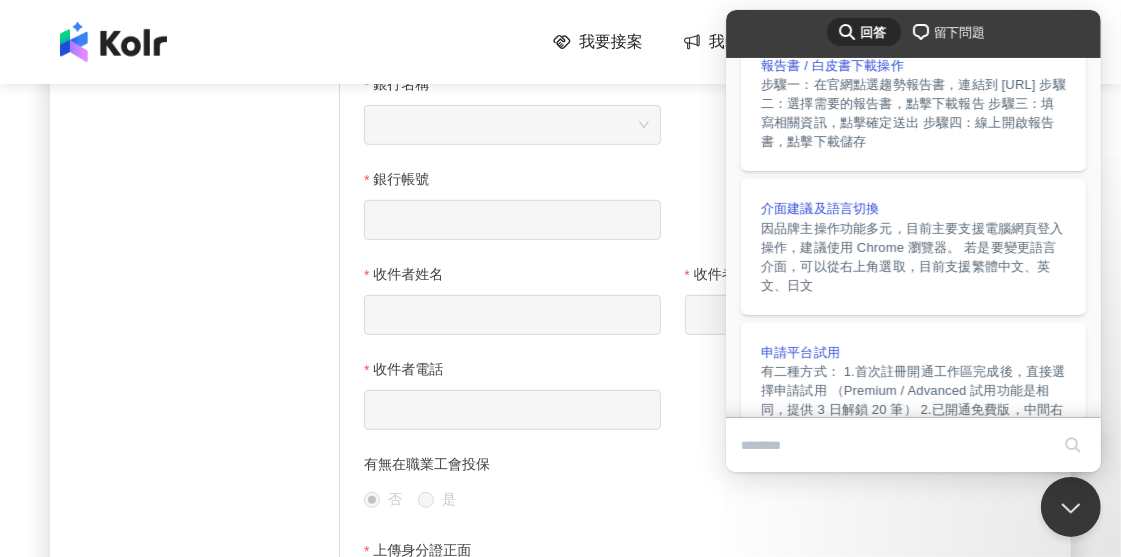 scroll, scrollTop: 235, scrollLeft: 0, axis: vertical 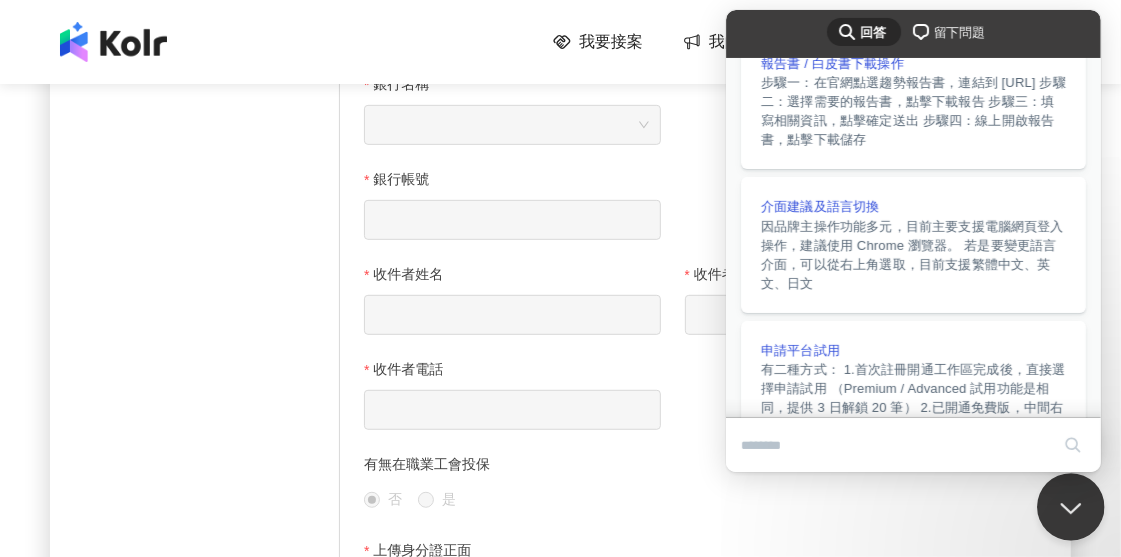 click at bounding box center (1067, 503) 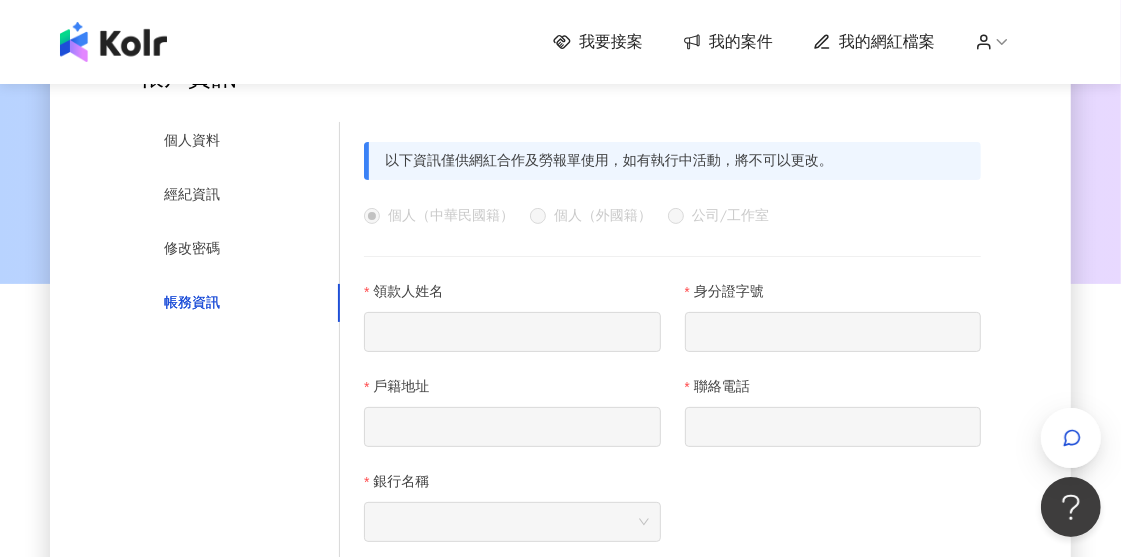 scroll, scrollTop: 236, scrollLeft: 0, axis: vertical 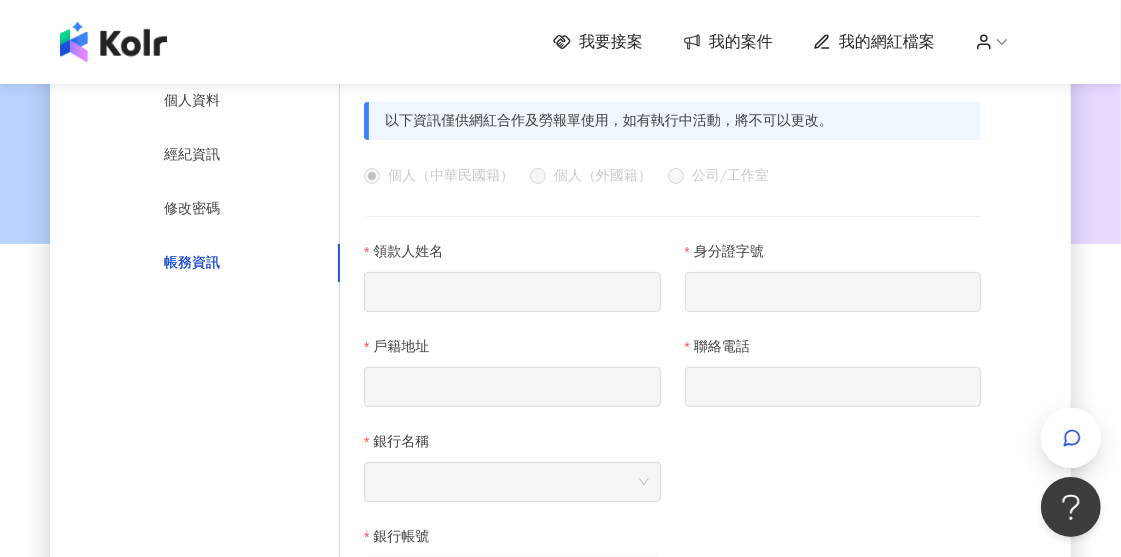 click on "我的案件" at bounding box center [741, 42] 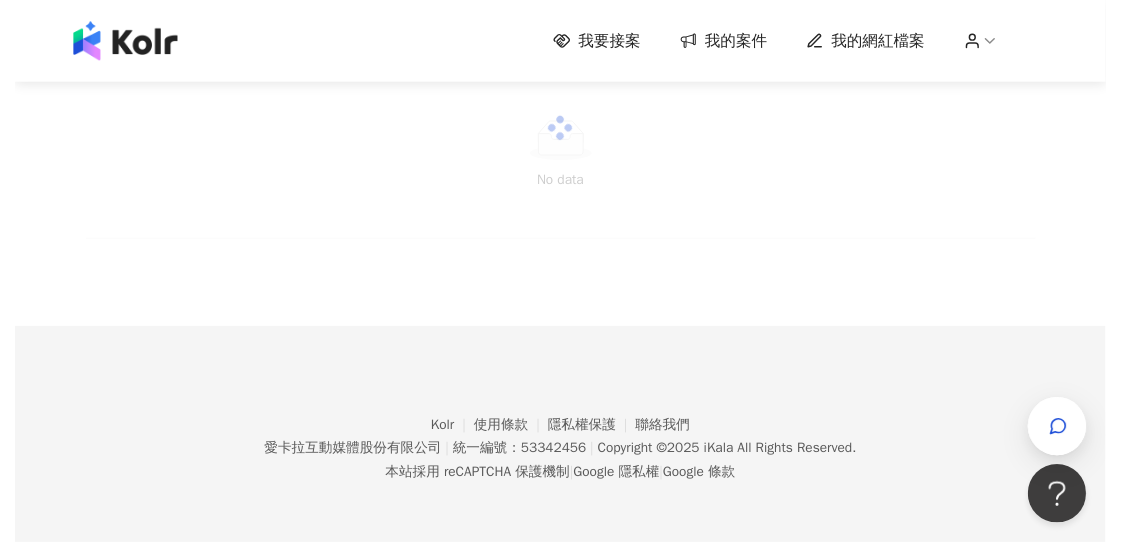 scroll, scrollTop: 0, scrollLeft: 0, axis: both 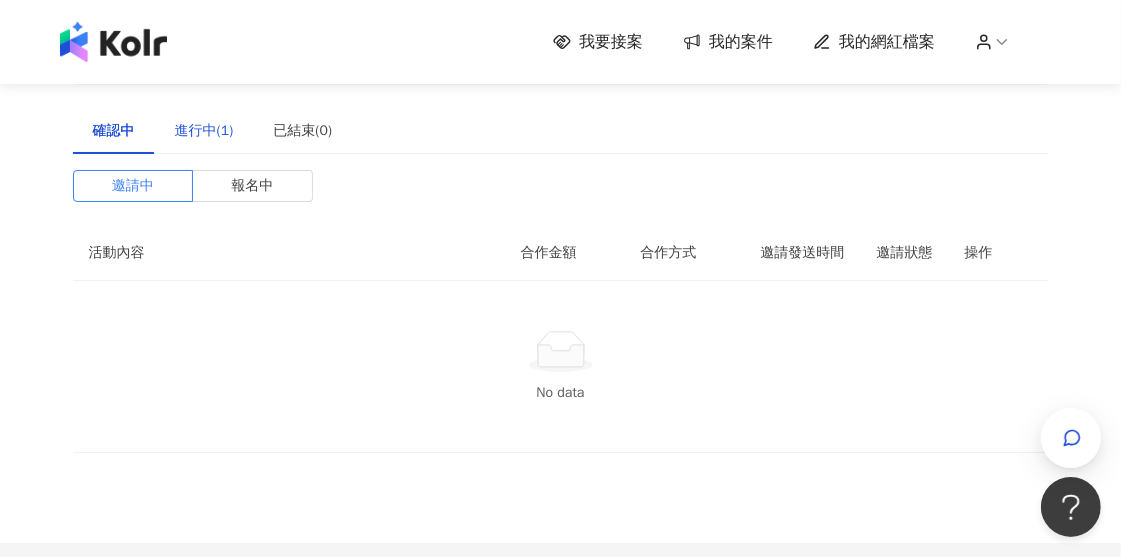 click on "進行中(1)" at bounding box center (204, 131) 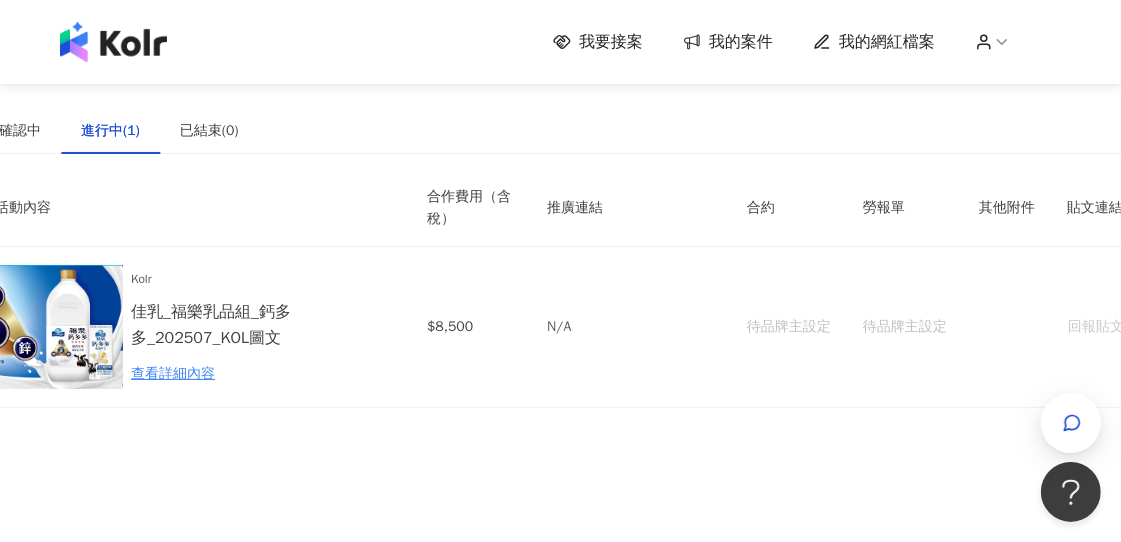 scroll, scrollTop: 0, scrollLeft: 0, axis: both 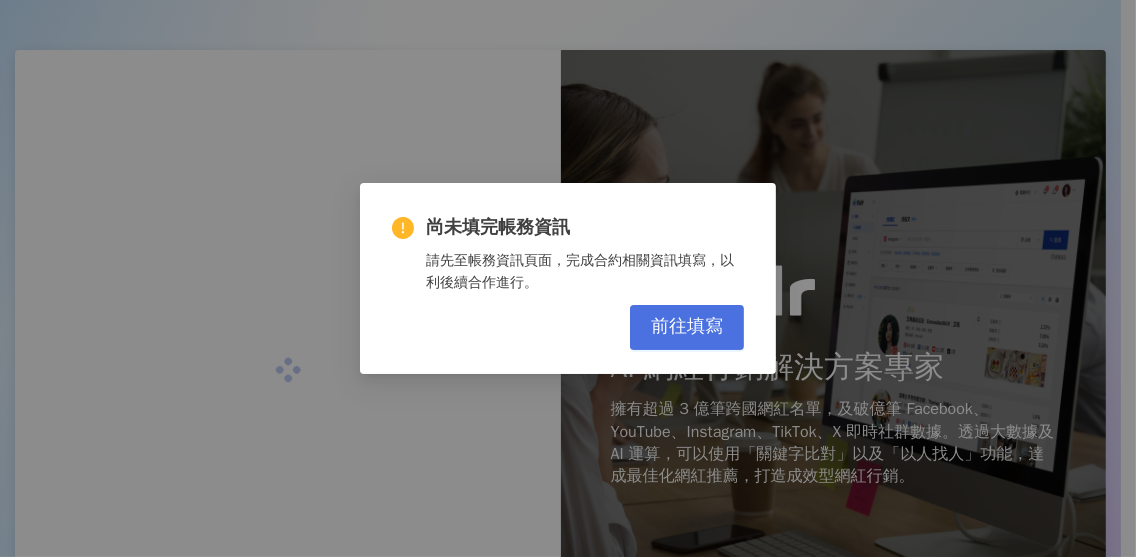 click on "前往填寫" at bounding box center [687, 327] 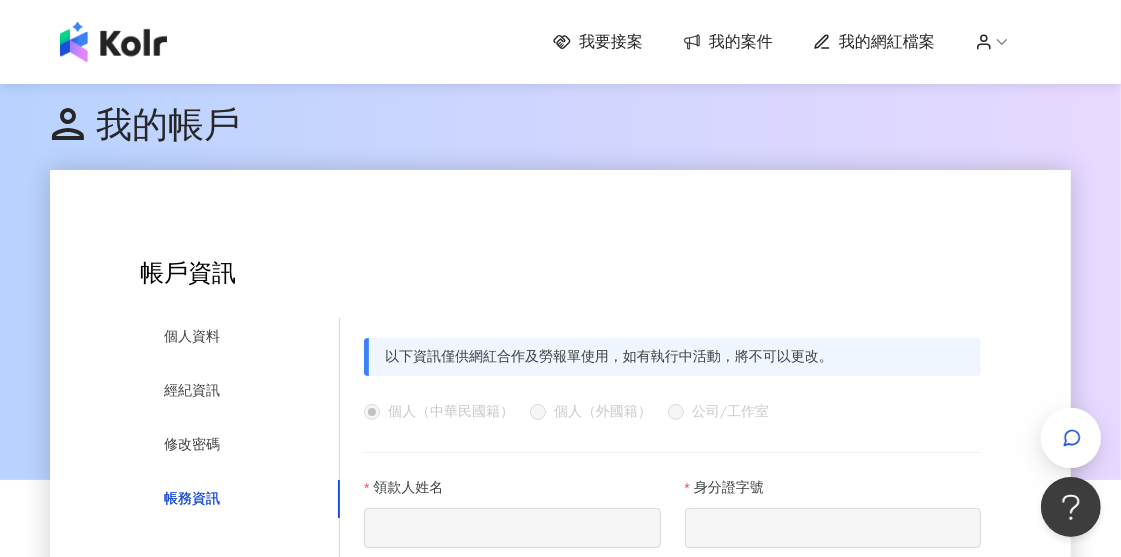 scroll, scrollTop: 0, scrollLeft: 0, axis: both 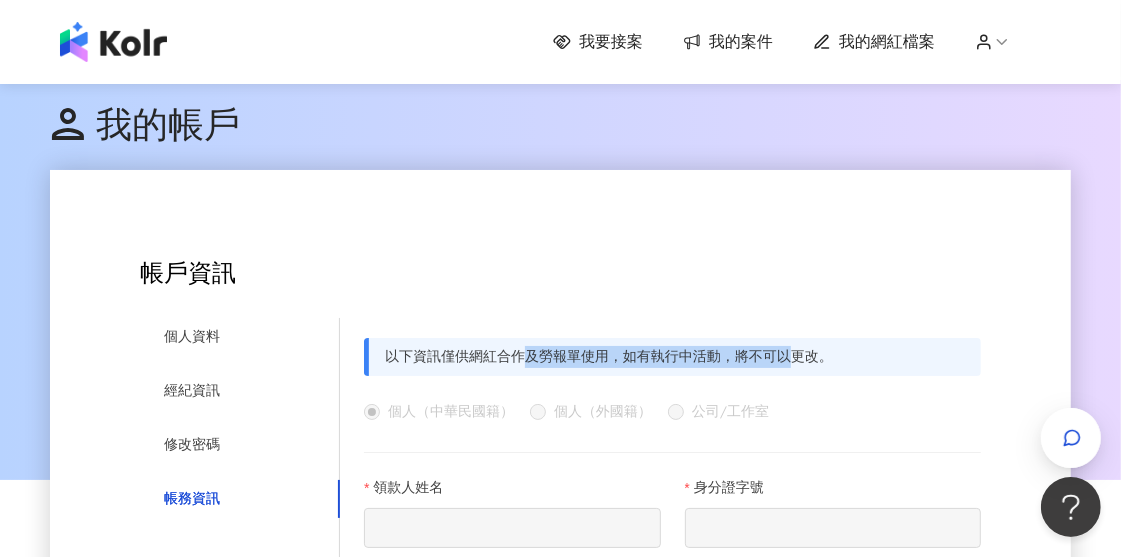drag, startPoint x: 529, startPoint y: 351, endPoint x: 788, endPoint y: 337, distance: 259.3781 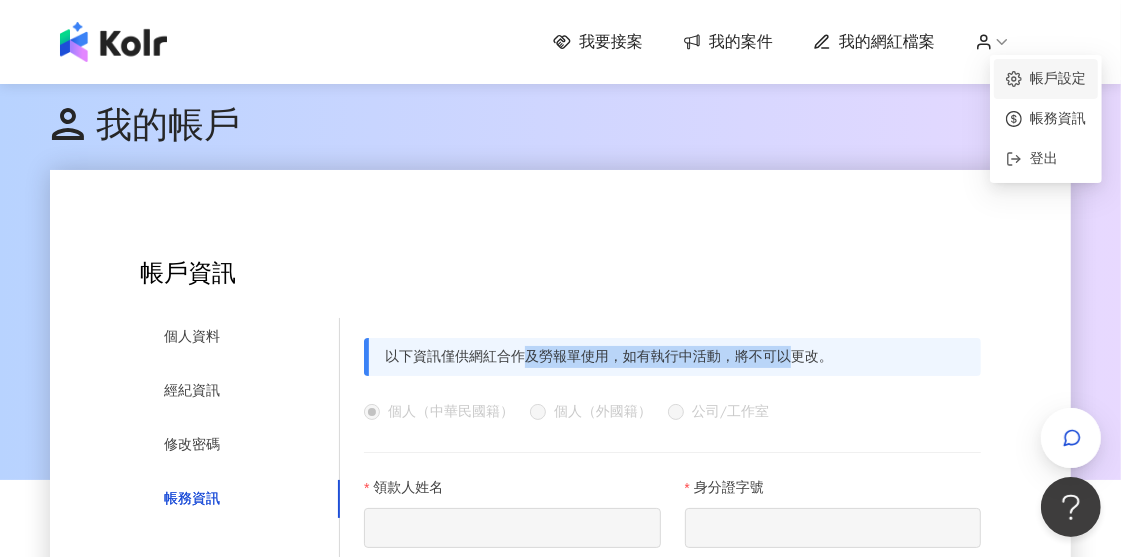 click on "帳戶設定" at bounding box center [1058, 78] 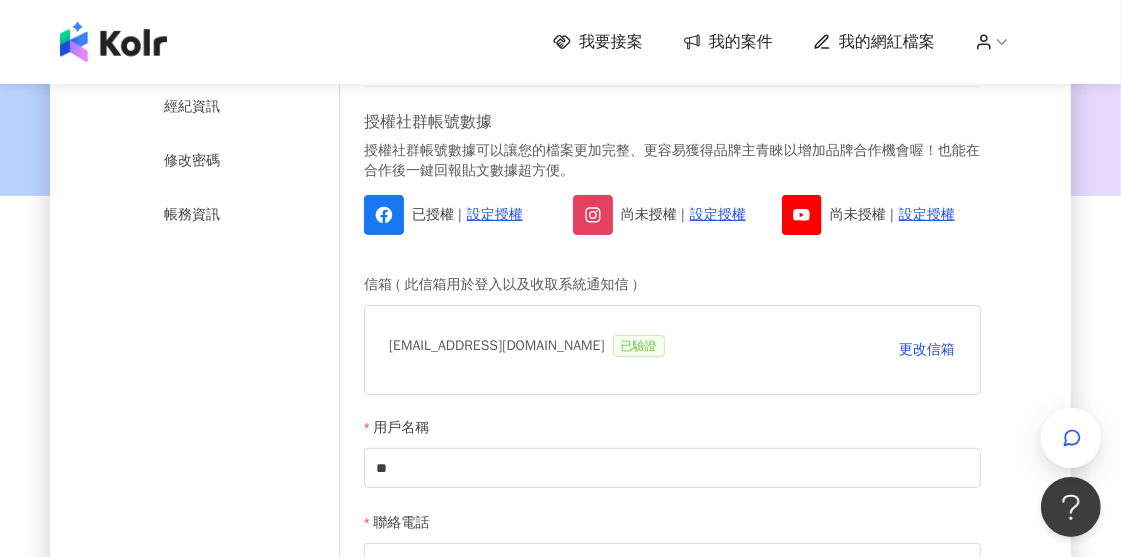 scroll, scrollTop: 169, scrollLeft: 0, axis: vertical 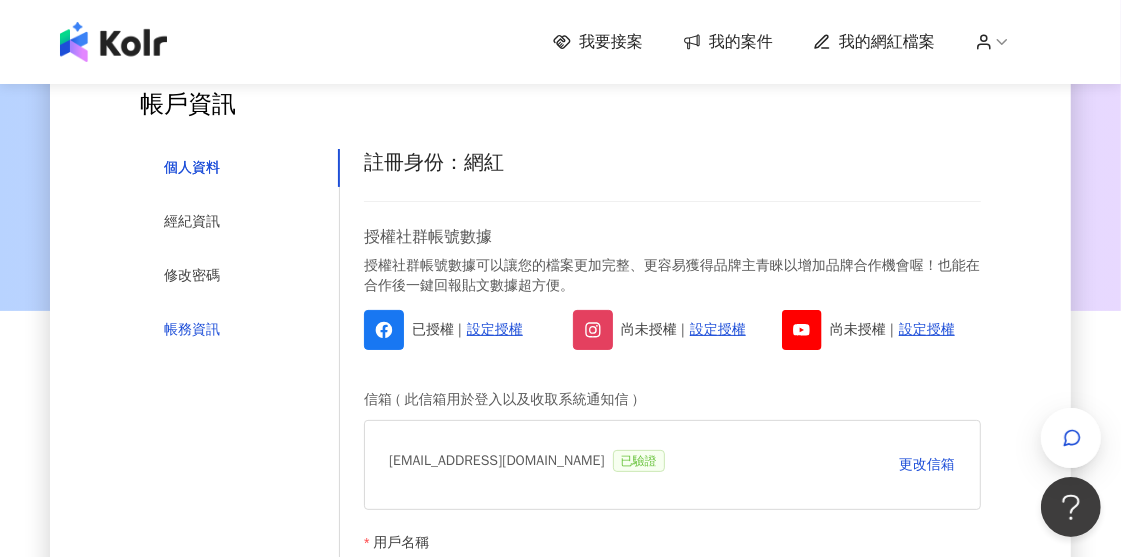 click on "帳務資訊" at bounding box center [192, 330] 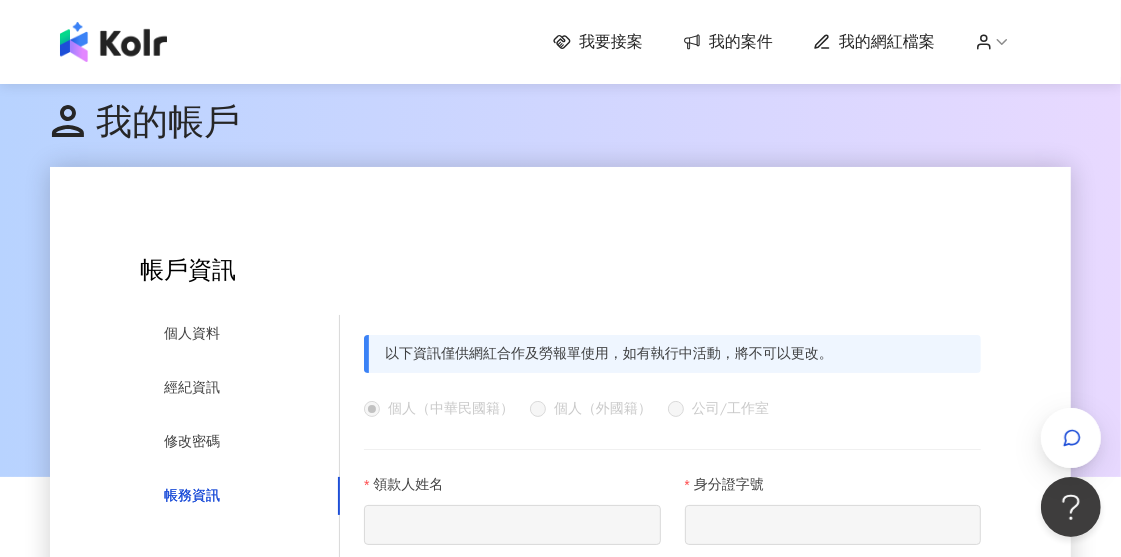 scroll, scrollTop: 0, scrollLeft: 0, axis: both 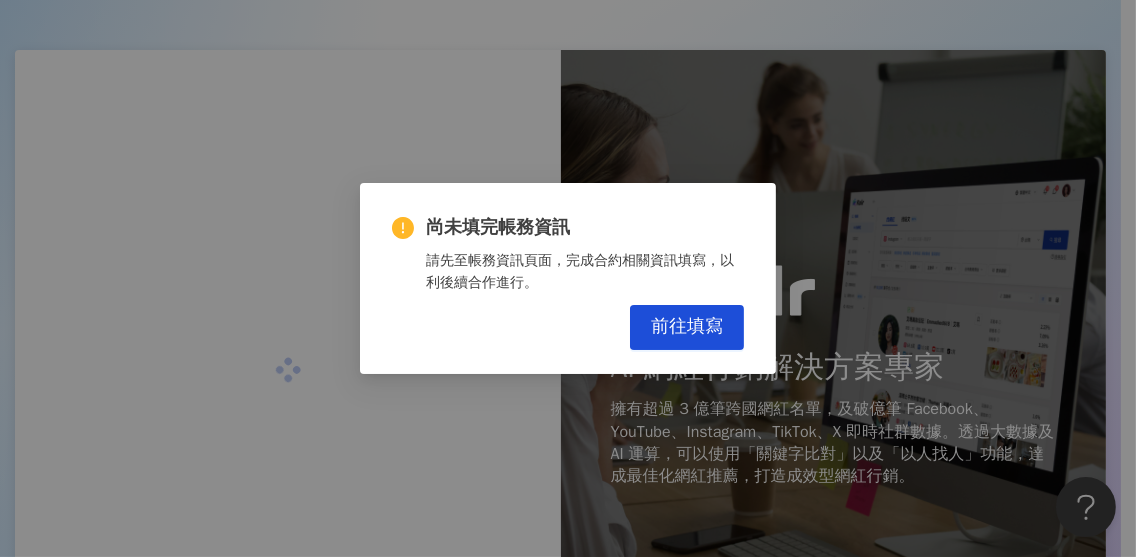 click on "取消 前往填寫" at bounding box center (568, 327) 